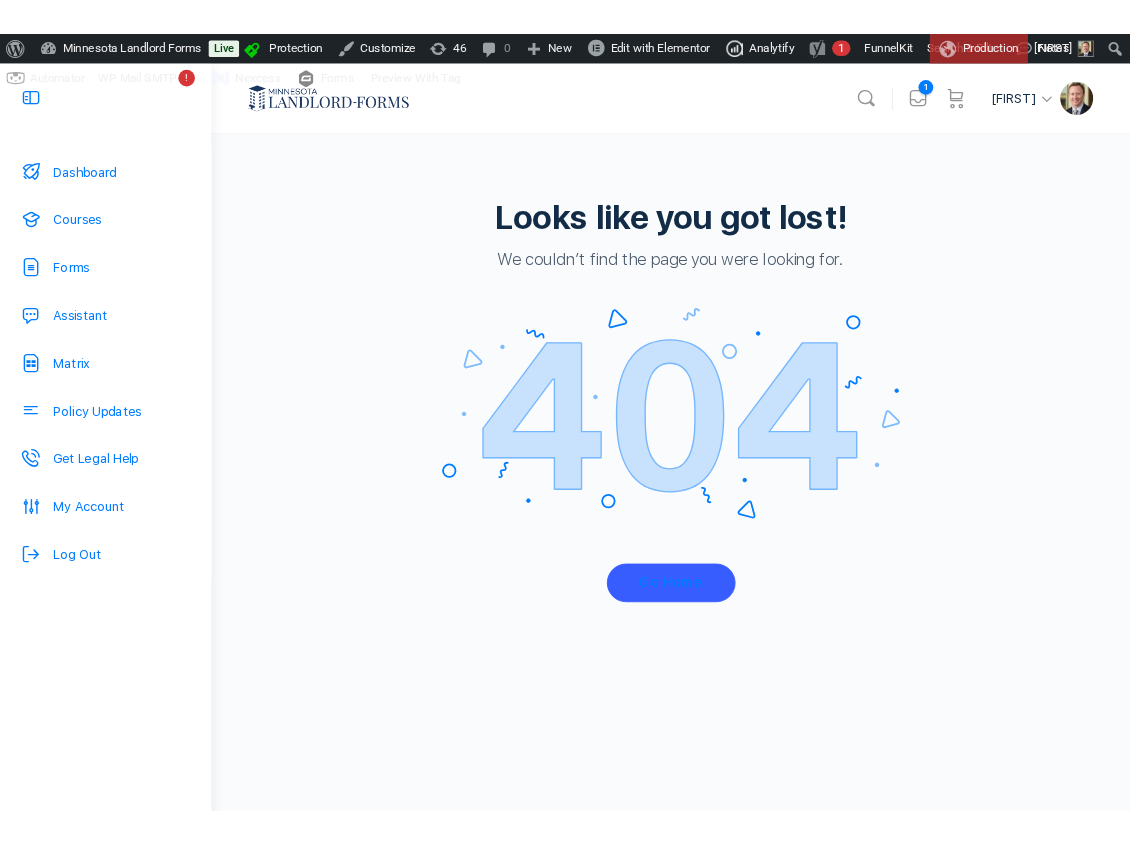 scroll, scrollTop: 0, scrollLeft: 0, axis: both 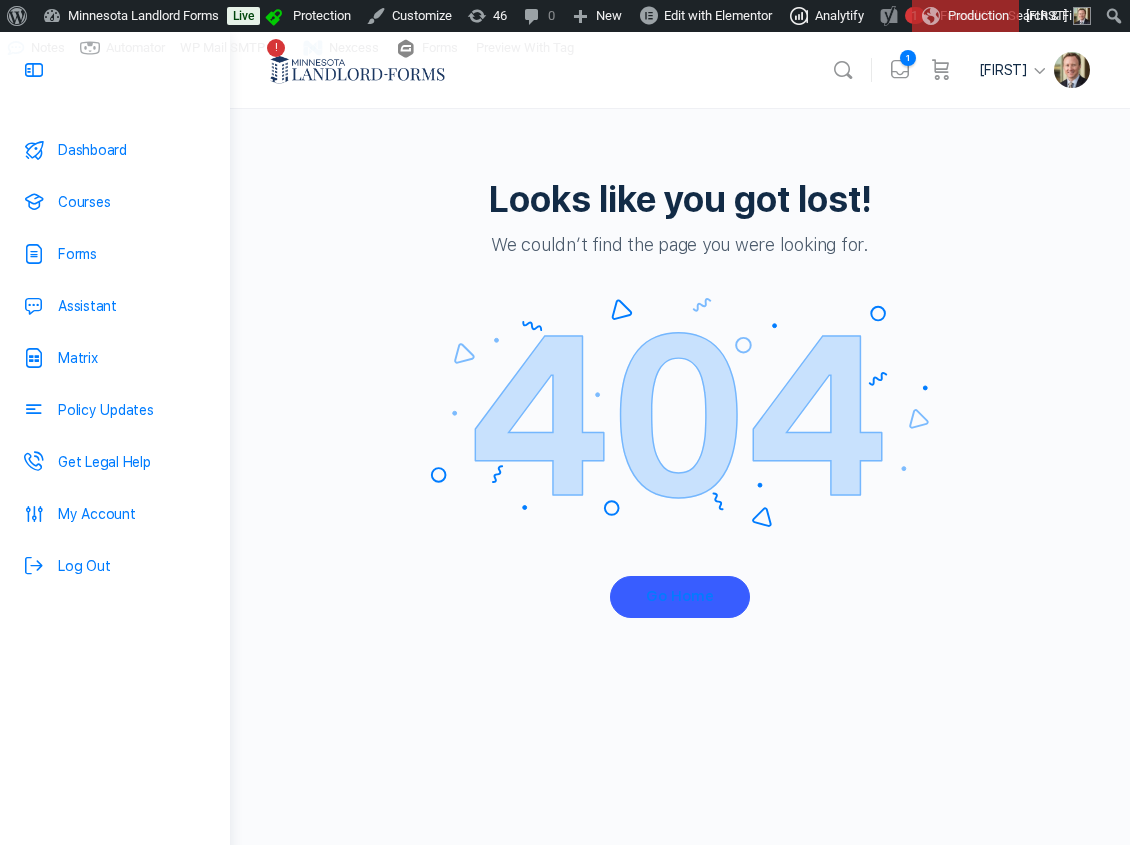 click on "Looks like you got lost!
We couldn’t find the page you were looking for.
Go Home" at bounding box center [680, 411] 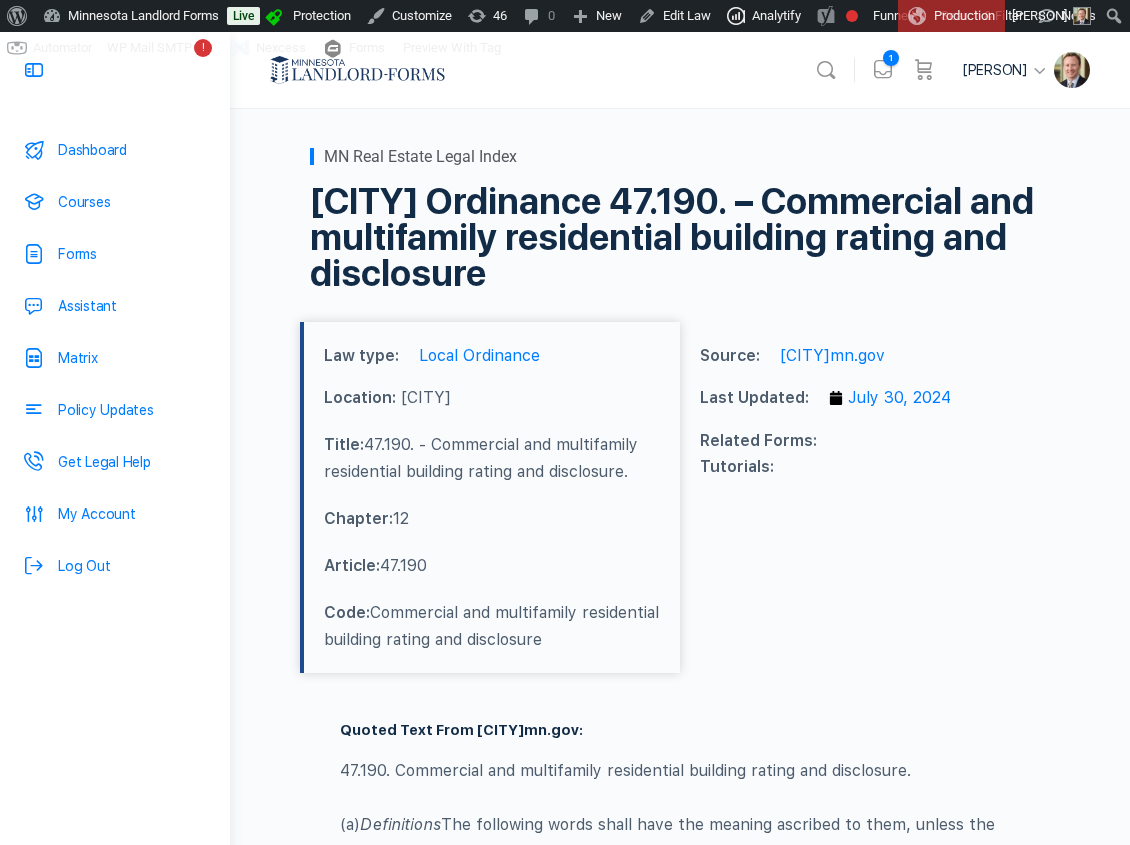 scroll, scrollTop: 0, scrollLeft: 0, axis: both 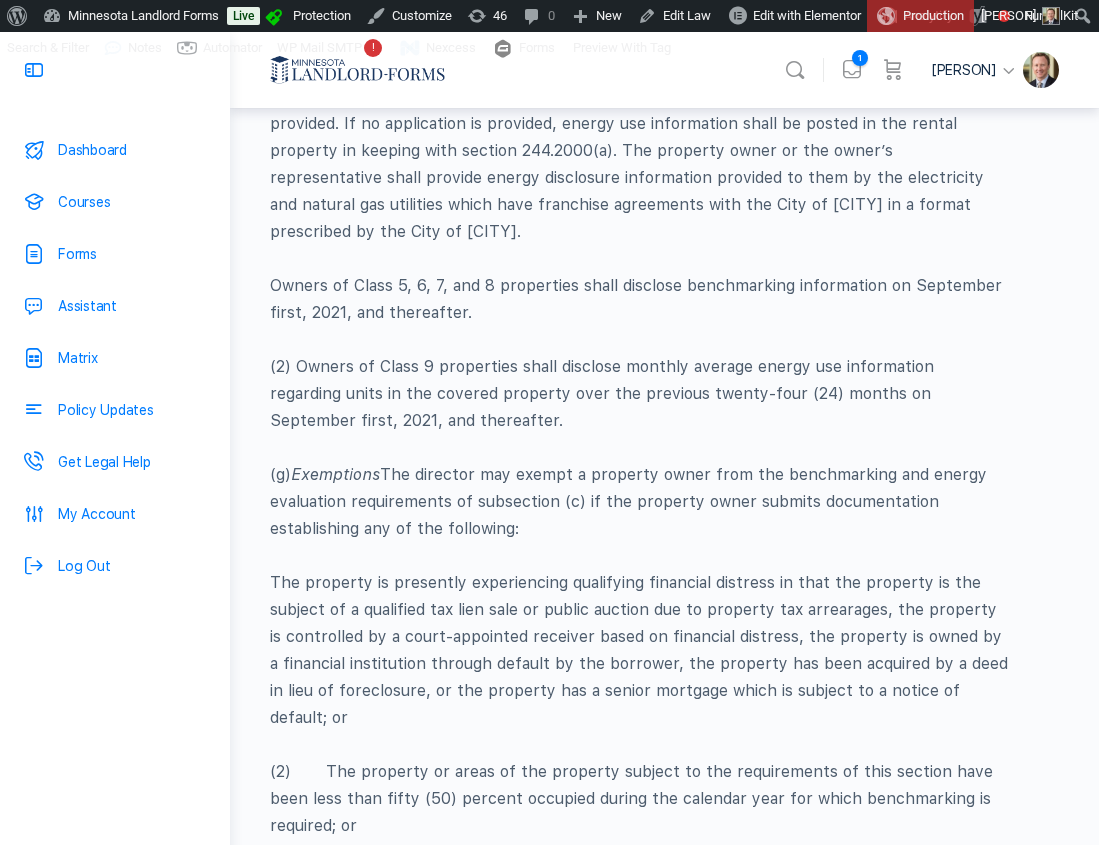click on "1
Messages
No Subject
No Subject
Brad
Super confusing website. What is the deal?
hey Brad
hey Brad
Stephen
hey Brad
View Inbox
Shopping Cart
No products in the cart.
Bradley
@brad" at bounding box center [664, 70] 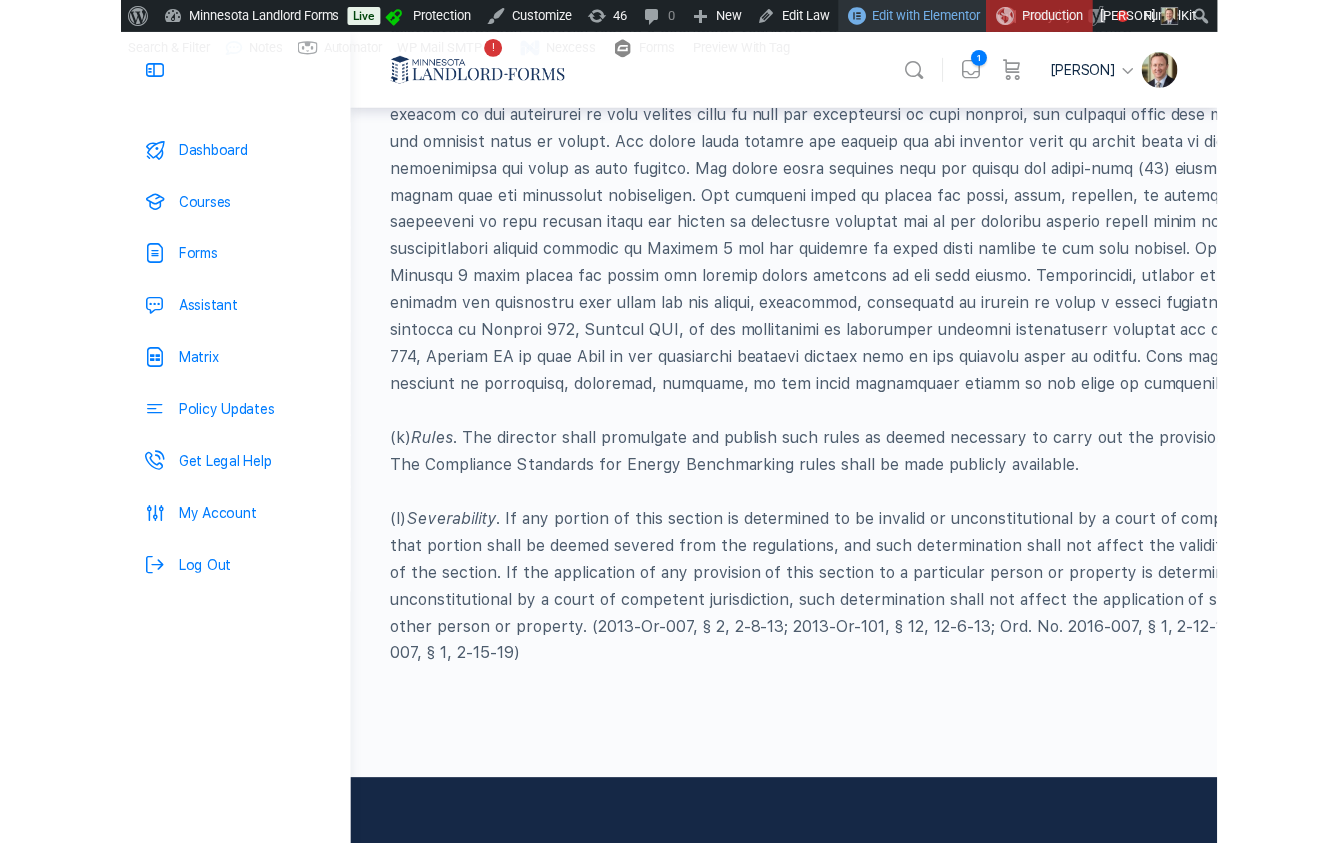 scroll, scrollTop: 5416, scrollLeft: 0, axis: vertical 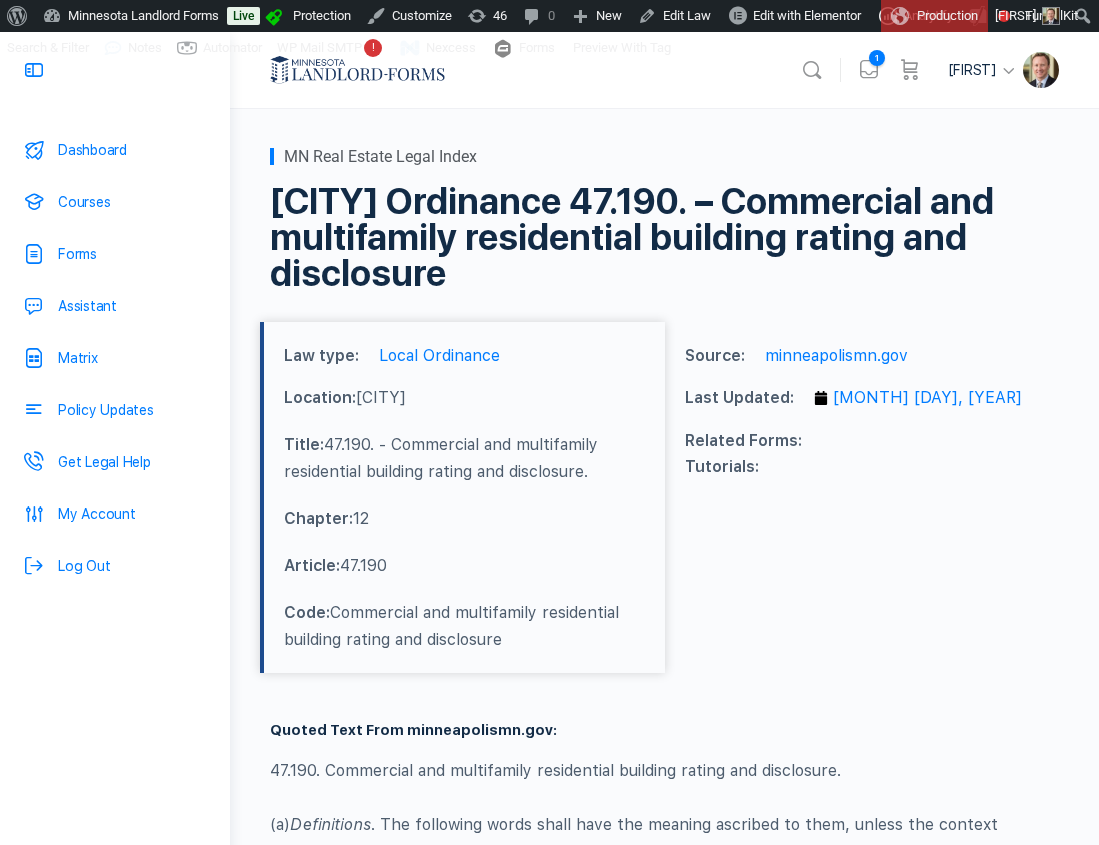 click on "[CITY] Ordinance 47.190. – Commercial and multifamily residential building rating and disclosure" at bounding box center (664, 238) 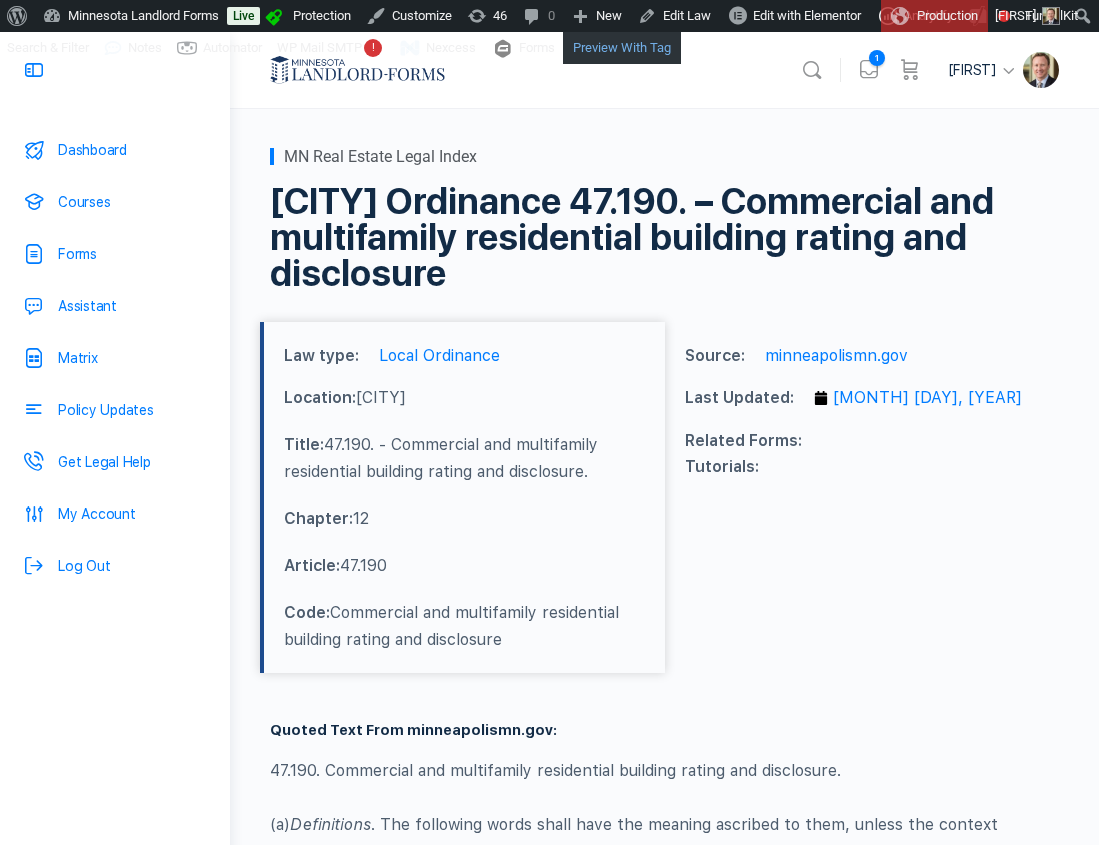 click on "Conversations chat form" at bounding box center (0, 0) 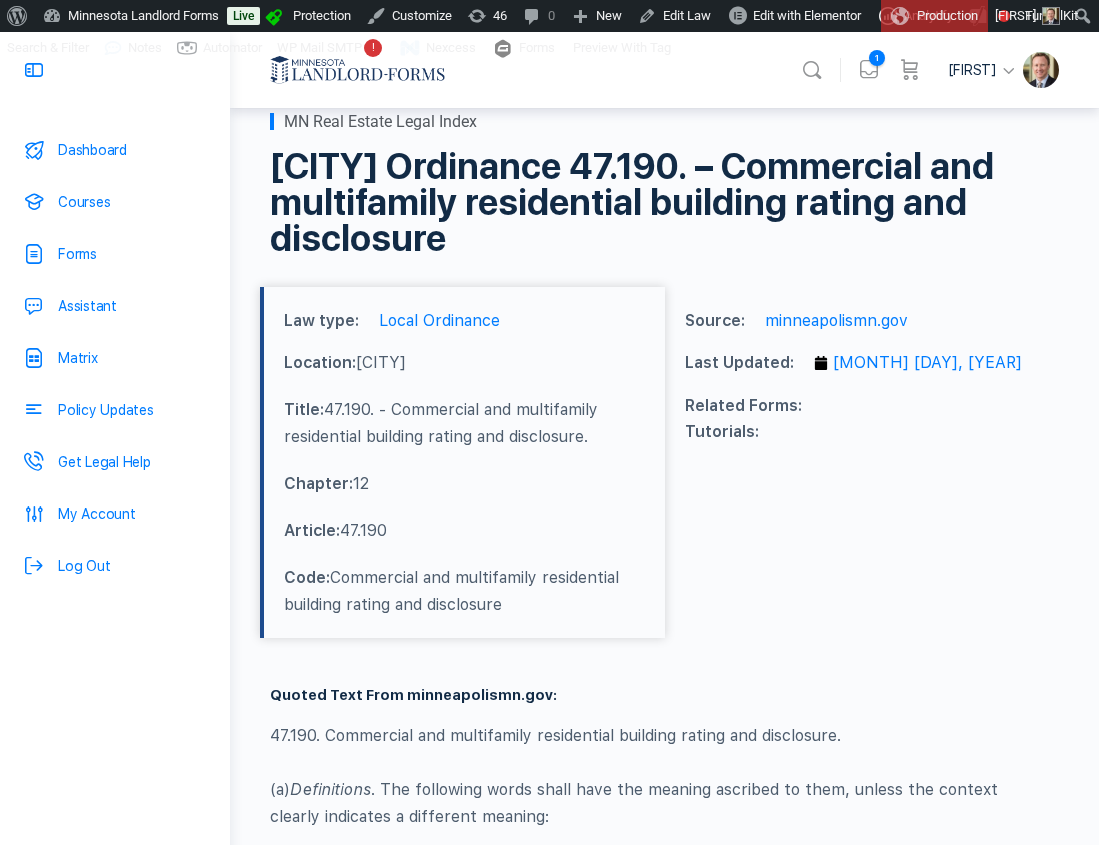 scroll, scrollTop: 0, scrollLeft: 0, axis: both 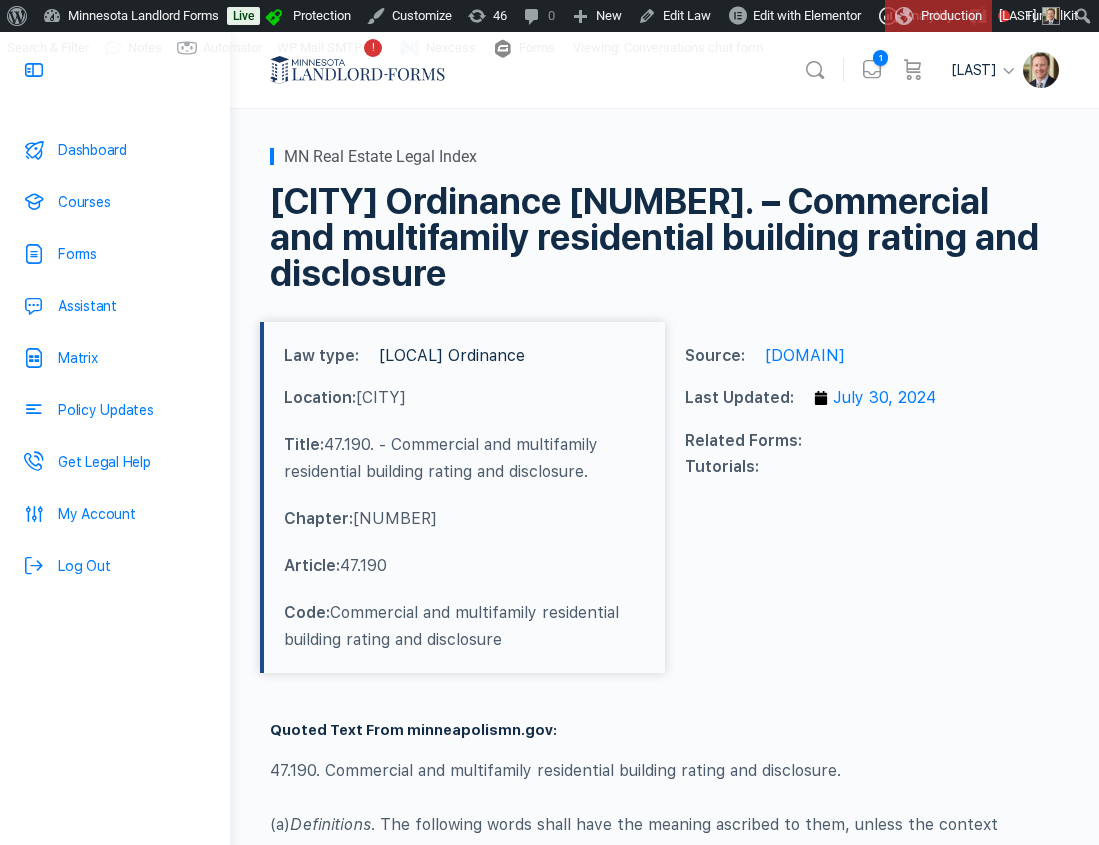 click on "[LOCAL] Ordinance" at bounding box center [452, 355] 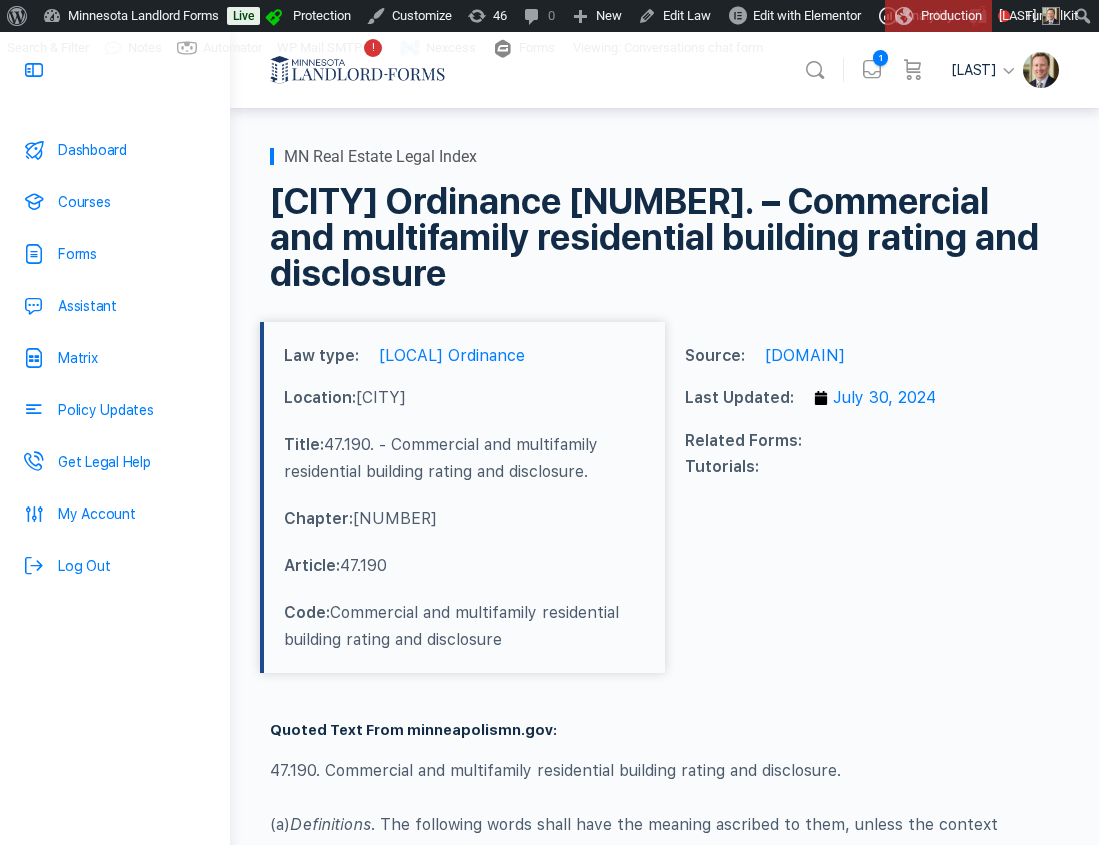 scroll, scrollTop: 657, scrollLeft: 0, axis: vertical 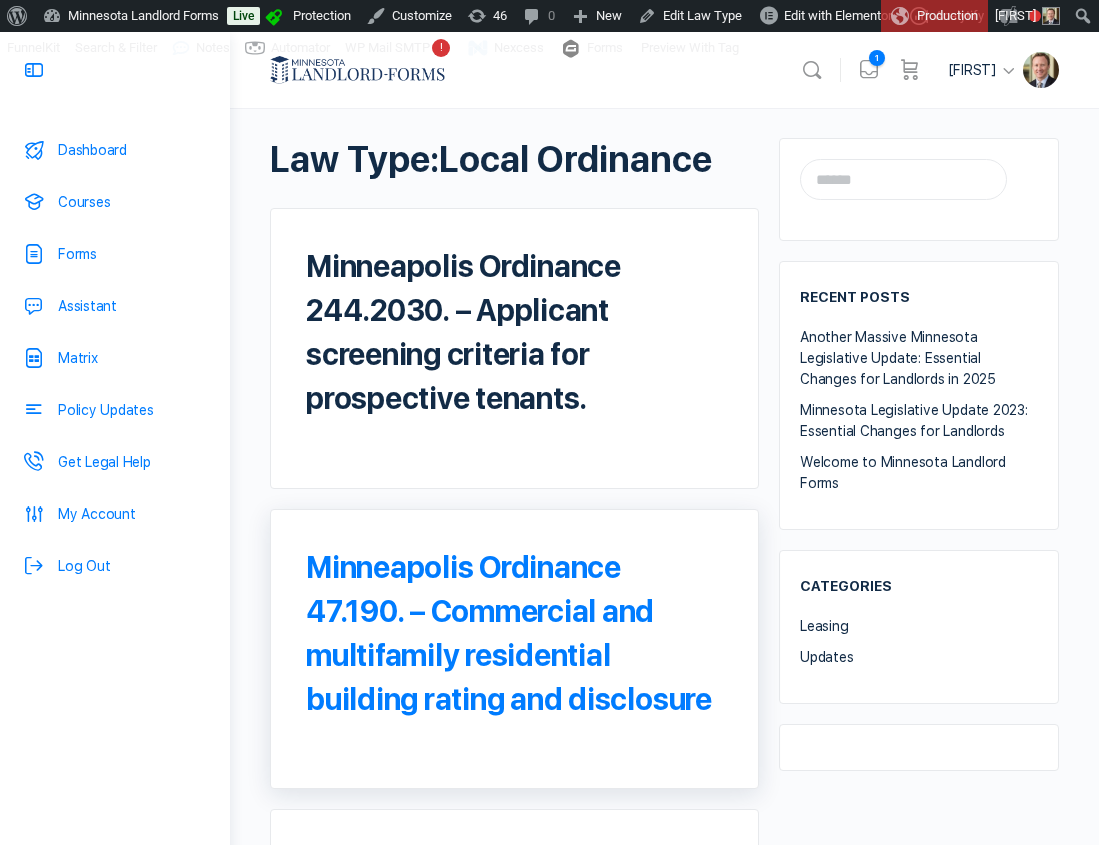 click on "[CITY] Ordinance [NUMBER]. – Commercial and multifamily residential building rating and disclosure" at bounding box center (509, 633) 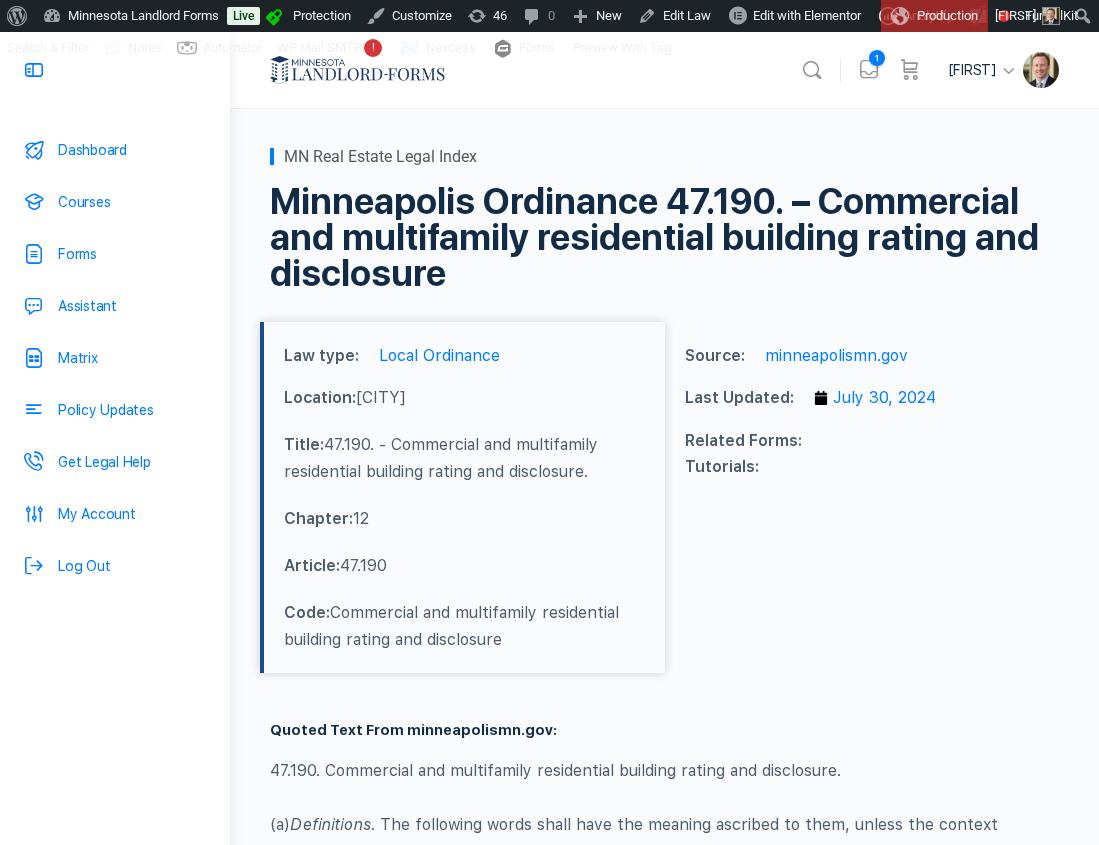 scroll, scrollTop: 0, scrollLeft: 0, axis: both 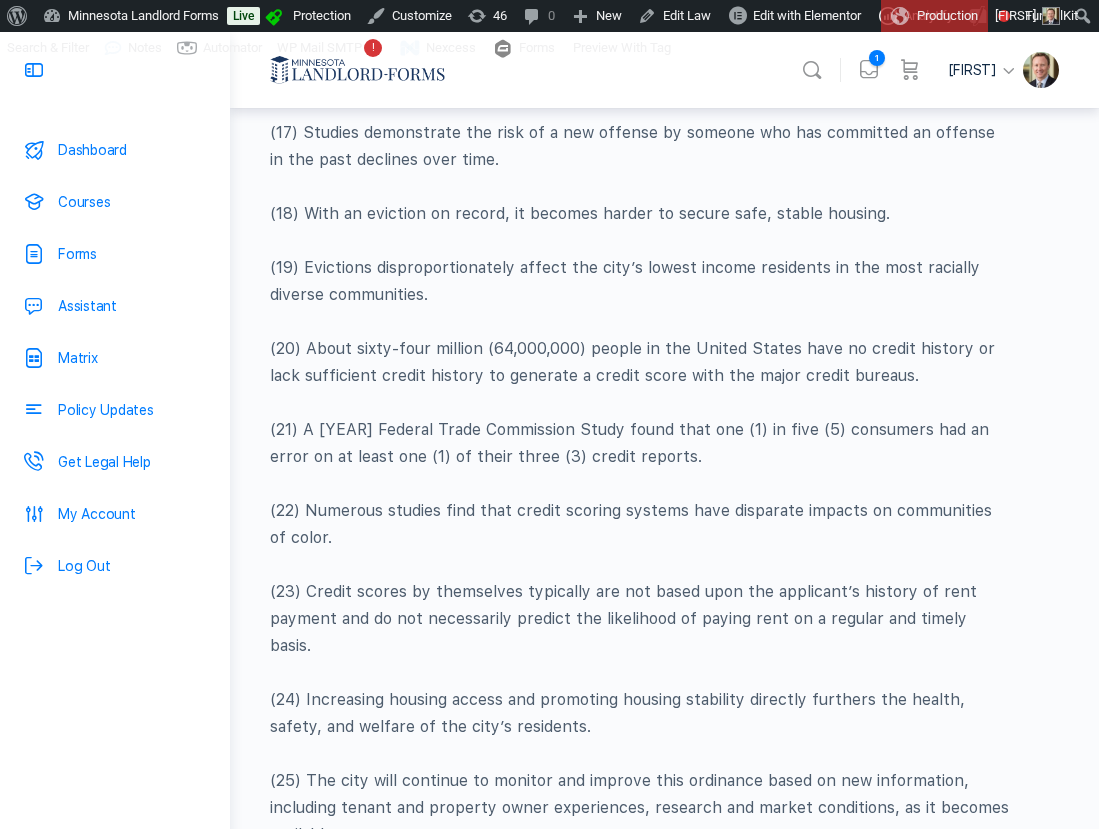 click on "(21)    A 2013 Federal Trade Commission Study found that one (1) in five (5) consumers had an error on at least one (1) of their three (3) credit reports." at bounding box center (639, 443) 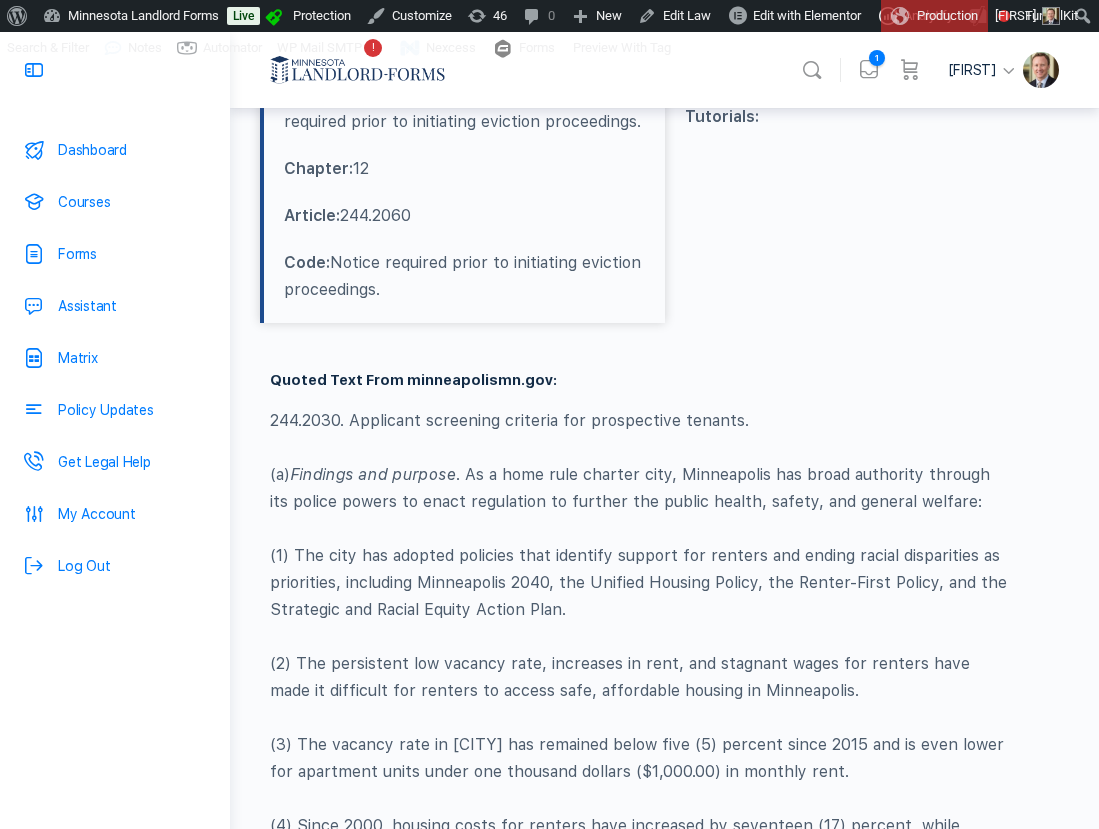 scroll, scrollTop: 104, scrollLeft: 0, axis: vertical 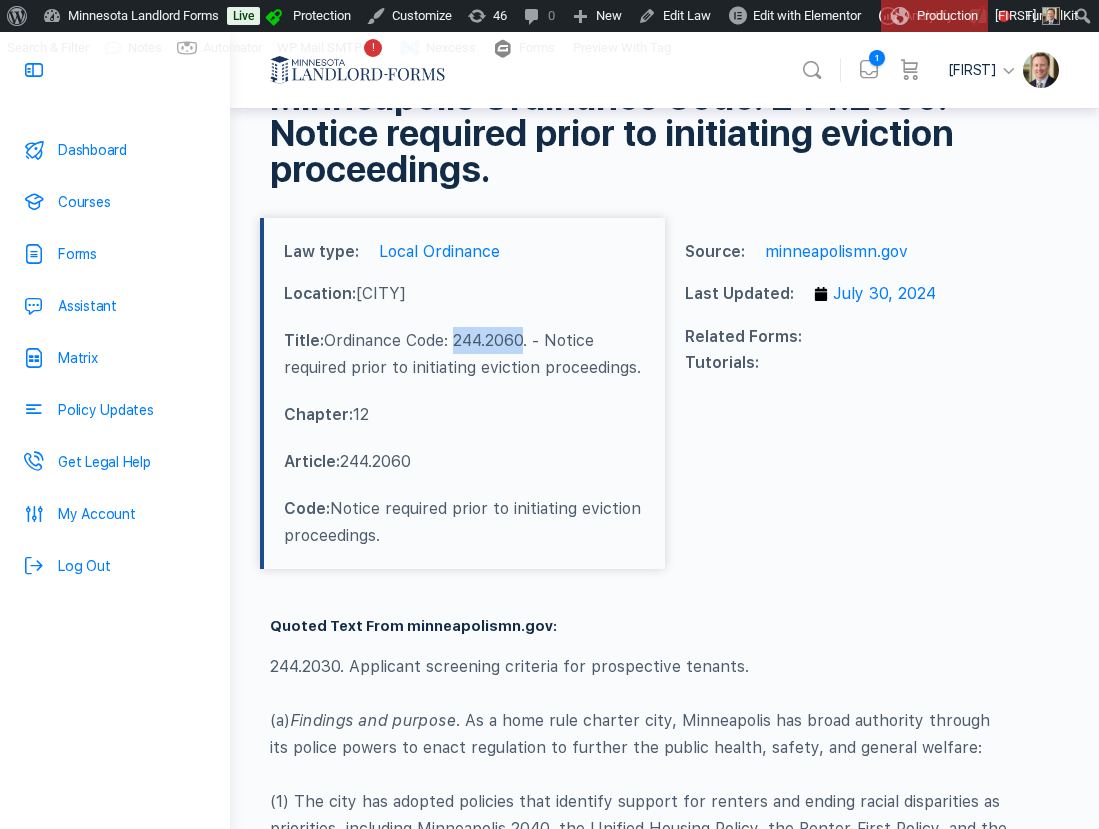 drag, startPoint x: 532, startPoint y: 339, endPoint x: 463, endPoint y: 338, distance: 69.00725 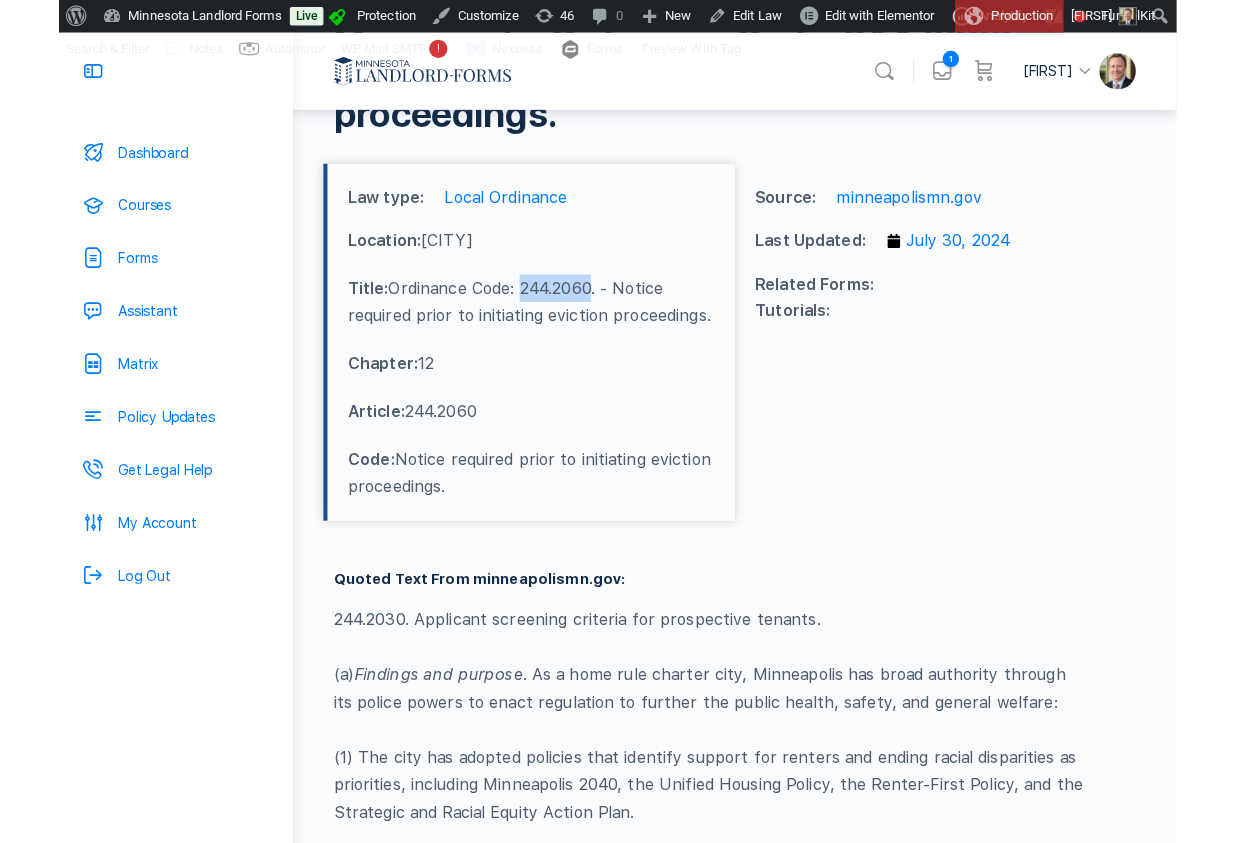 scroll, scrollTop: 300, scrollLeft: 0, axis: vertical 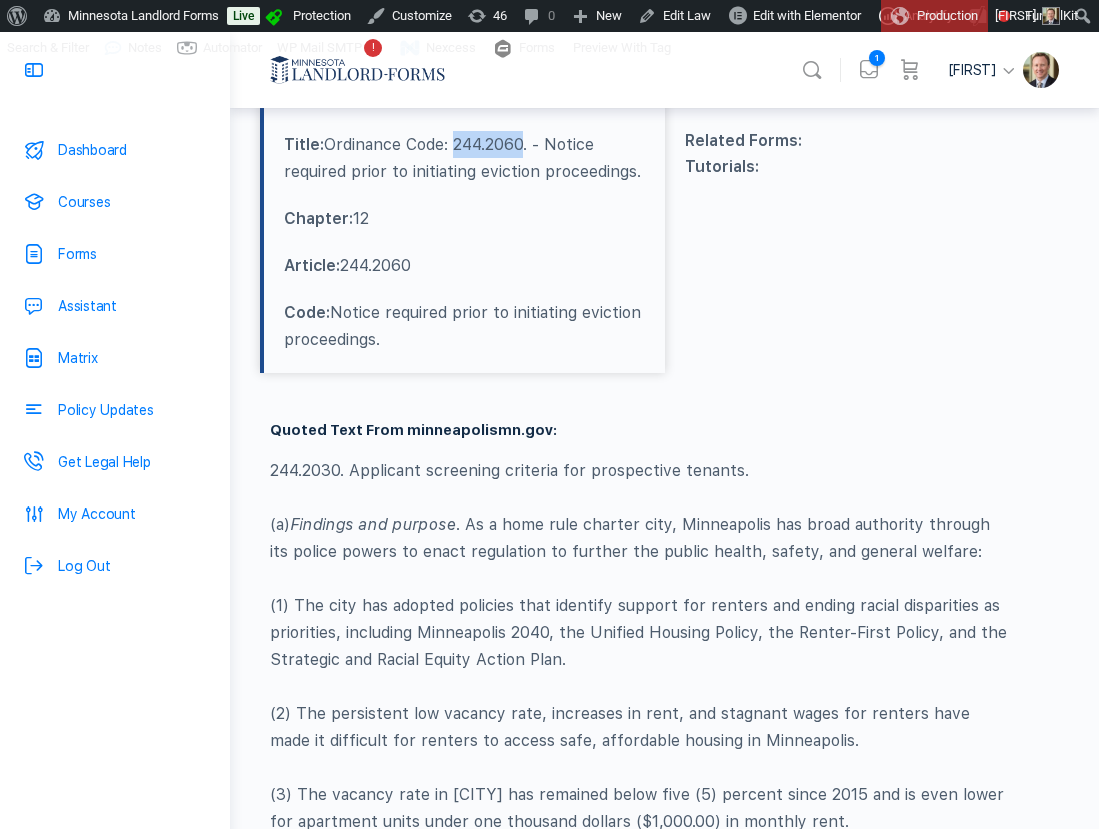 drag, startPoint x: 547, startPoint y: 492, endPoint x: 809, endPoint y: 489, distance: 262.01718 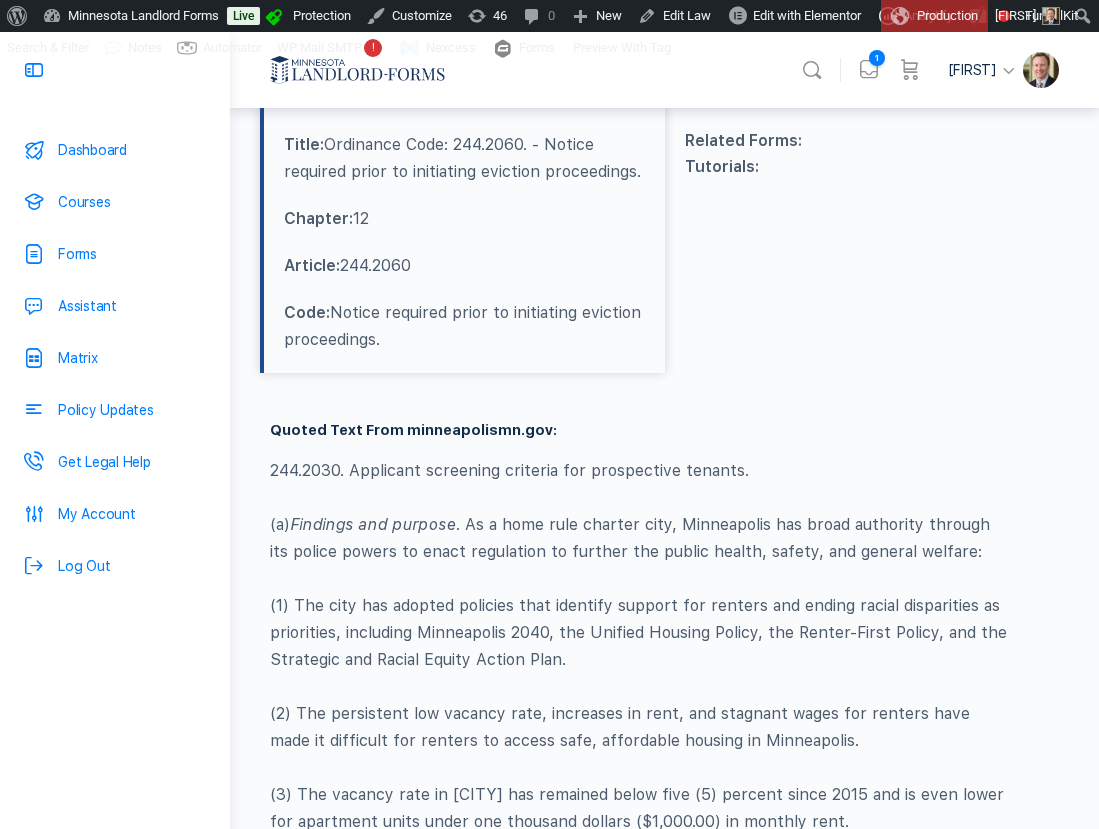click on "Source:
minneapolismn.gov
Last Updated:
July 30, 2024
Related Forms:
Tutorials:" at bounding box center (867, 197) 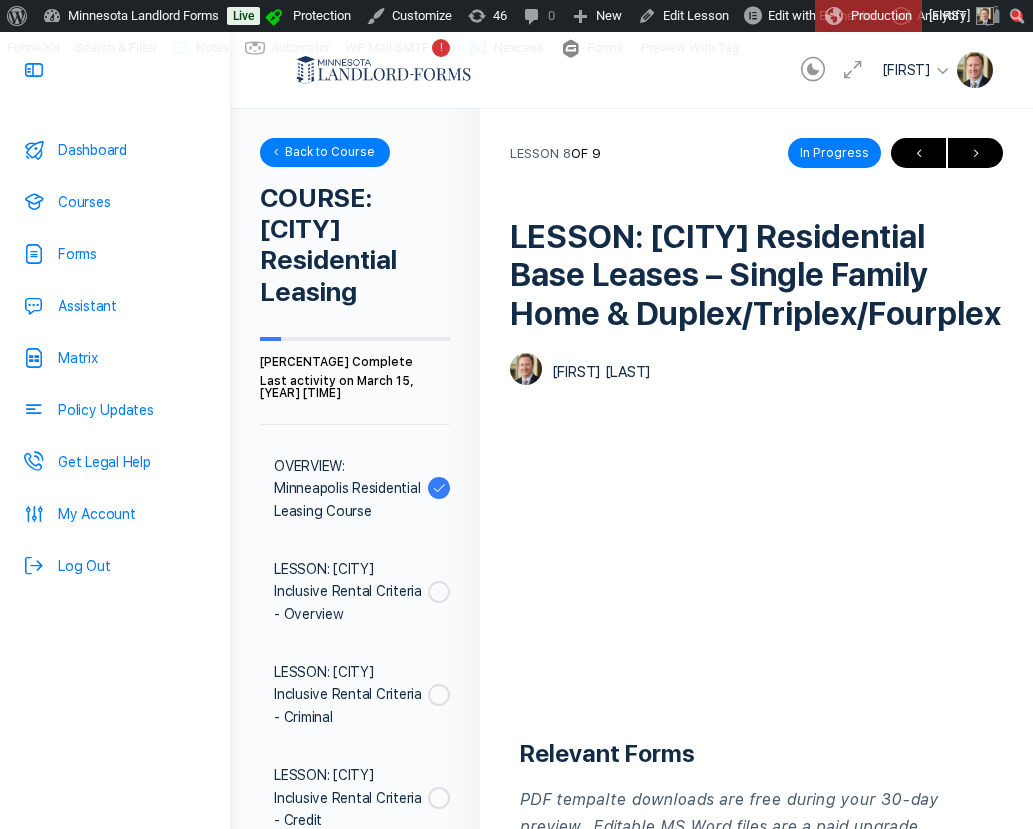 scroll, scrollTop: 0, scrollLeft: 0, axis: both 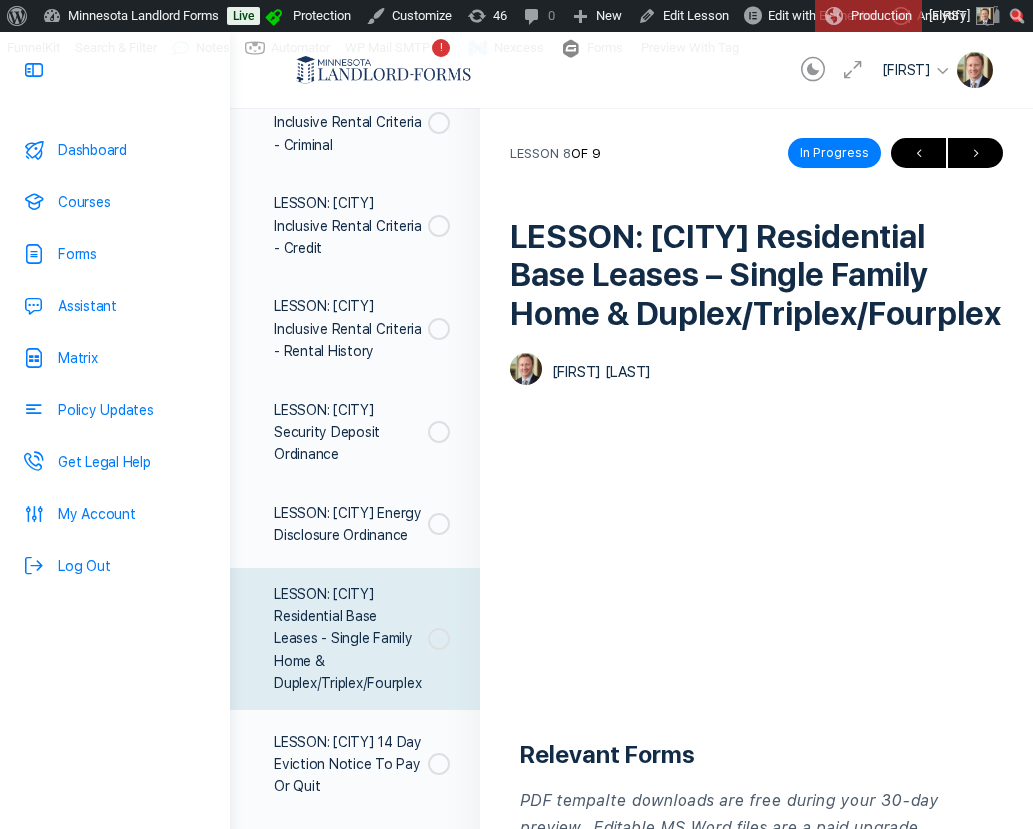 click on "LESSON: [CITY] Residential Base Leases – Single Family Home & Duplex/Triplex/Fourplex" at bounding box center [756, 275] 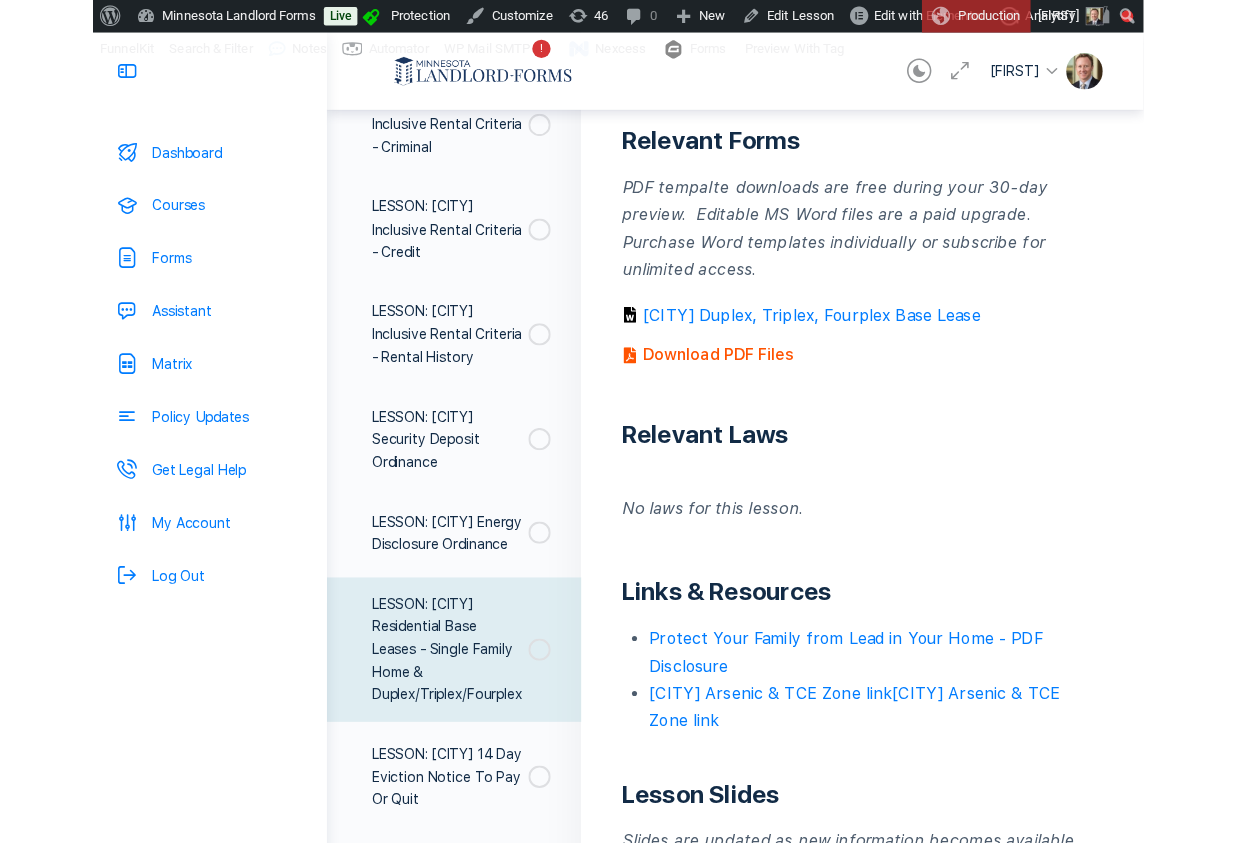 scroll, scrollTop: 300, scrollLeft: 0, axis: vertical 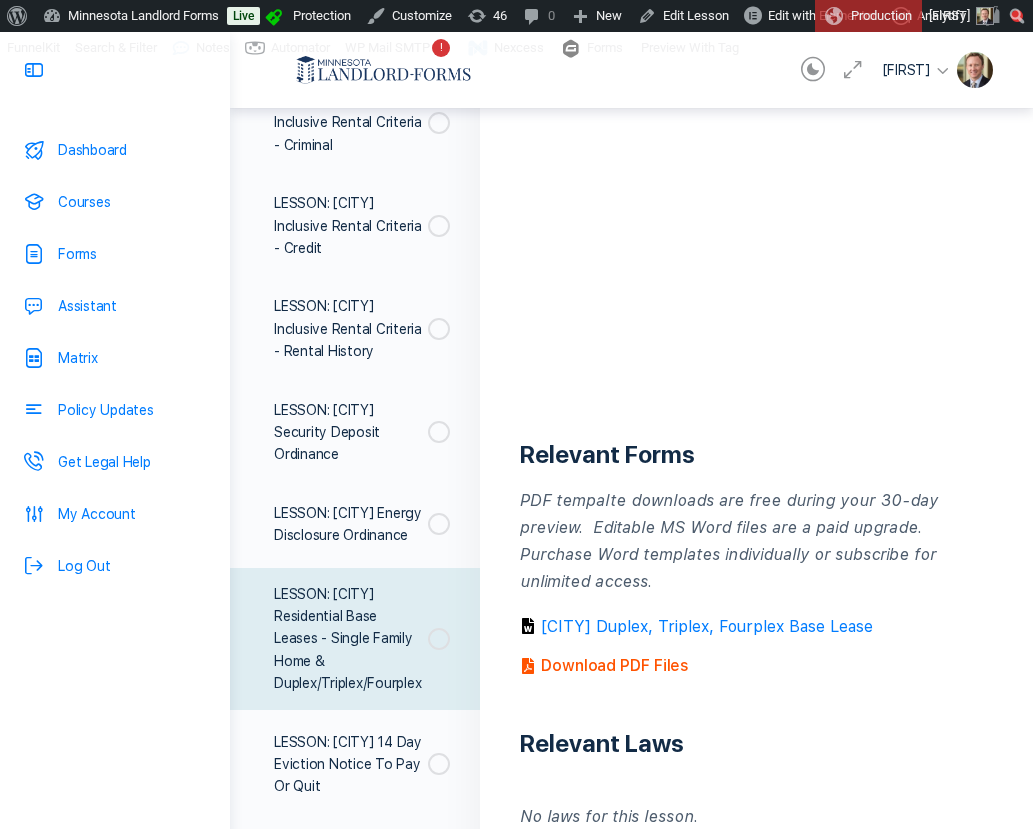 click on "Relevant Forms
PDF tempalte downloads are free during your 30-day preview.  Editable MS Word files are a paid upgrade. Purchase Word templates individually or subscribe for unlimited access.
[CITY] Duplex, Triplex, Fourplex Base Lease
Download PDF Files
Relevant Laws
No laws for this lesson.
Links & Resources
Protect Your Family from Lead in Your Home - PDF Disclosure [CITY] Arsenic & TCE Zone link[CITY] Arsenic & TCE Zone link
Lesson Slides
Slides are updated as new information becomes available." at bounding box center (756, 4035) 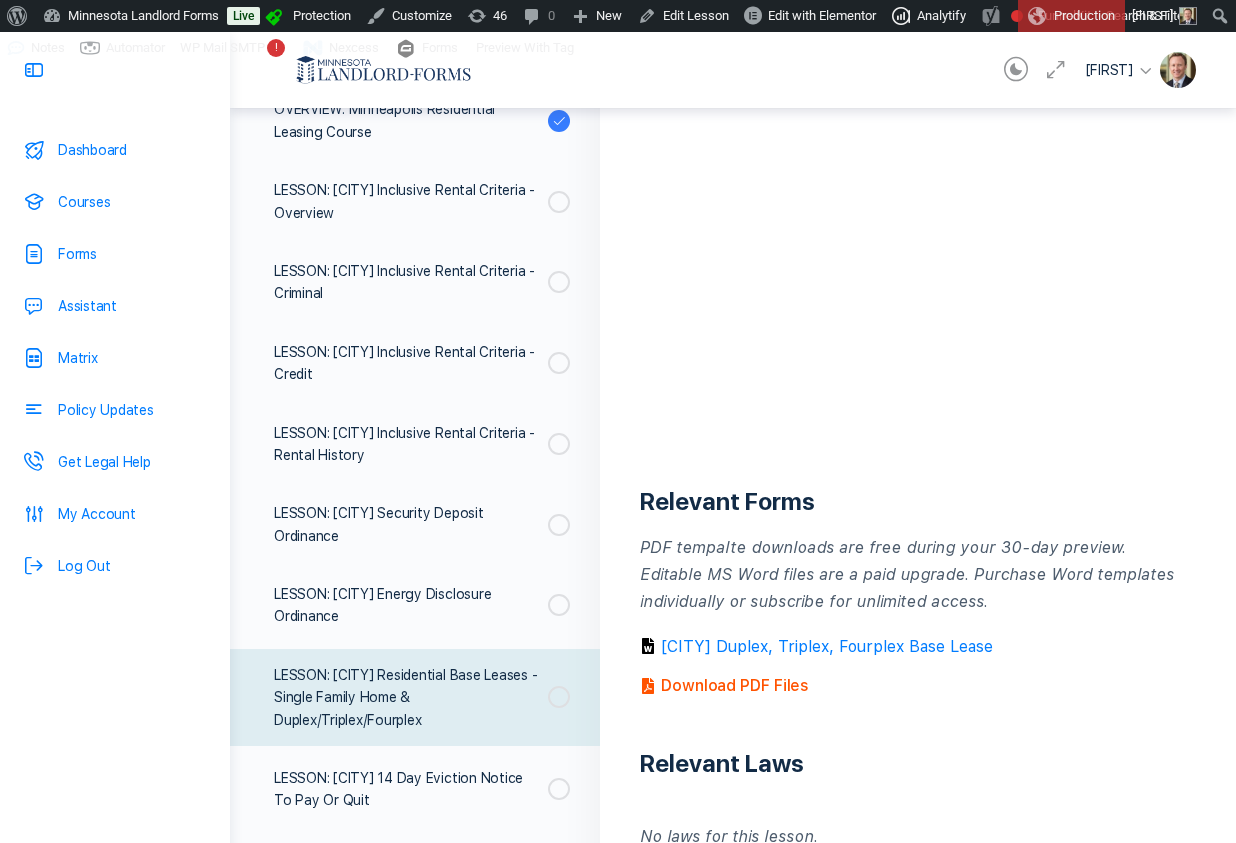 scroll, scrollTop: 282, scrollLeft: 0, axis: vertical 